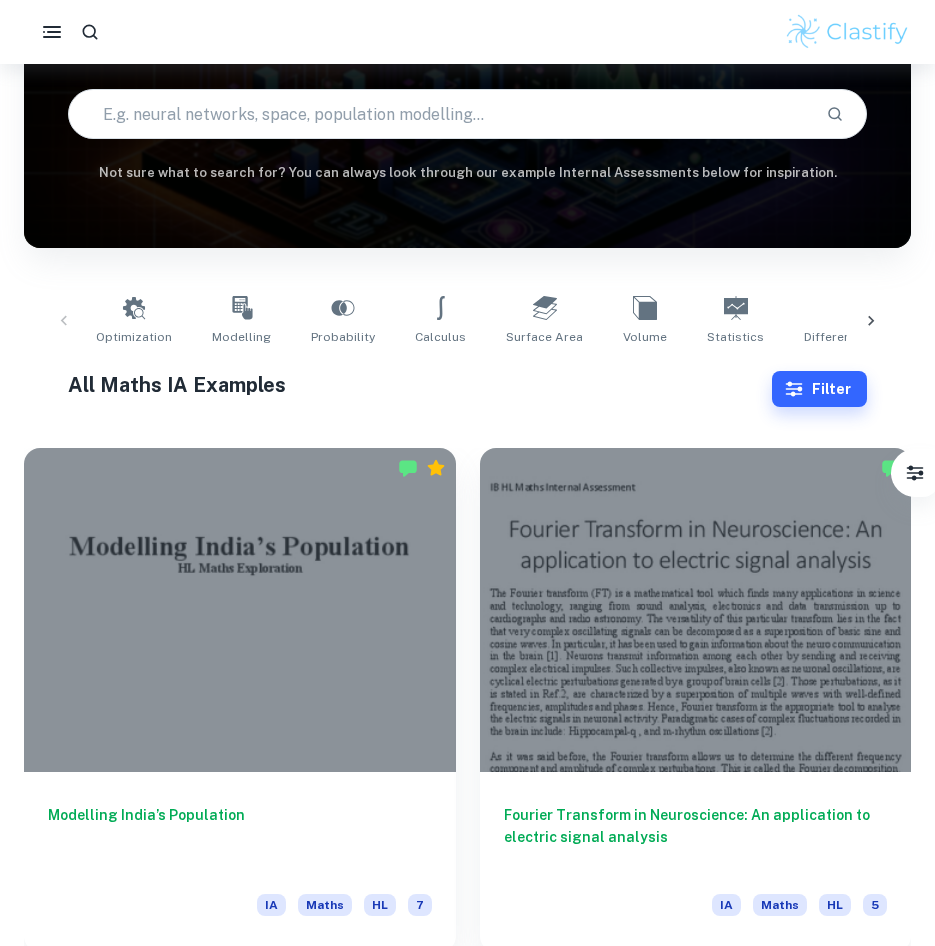 scroll, scrollTop: 400, scrollLeft: 0, axis: vertical 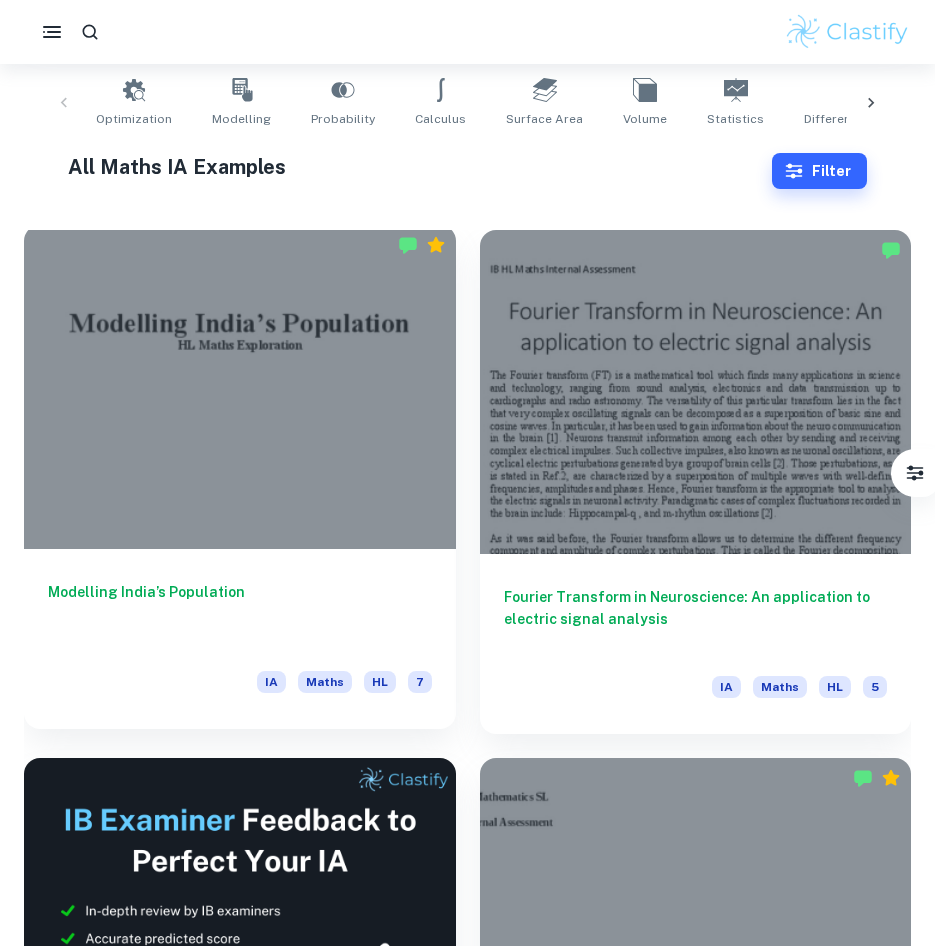 click on "Modelling India’s Population" at bounding box center (240, 614) 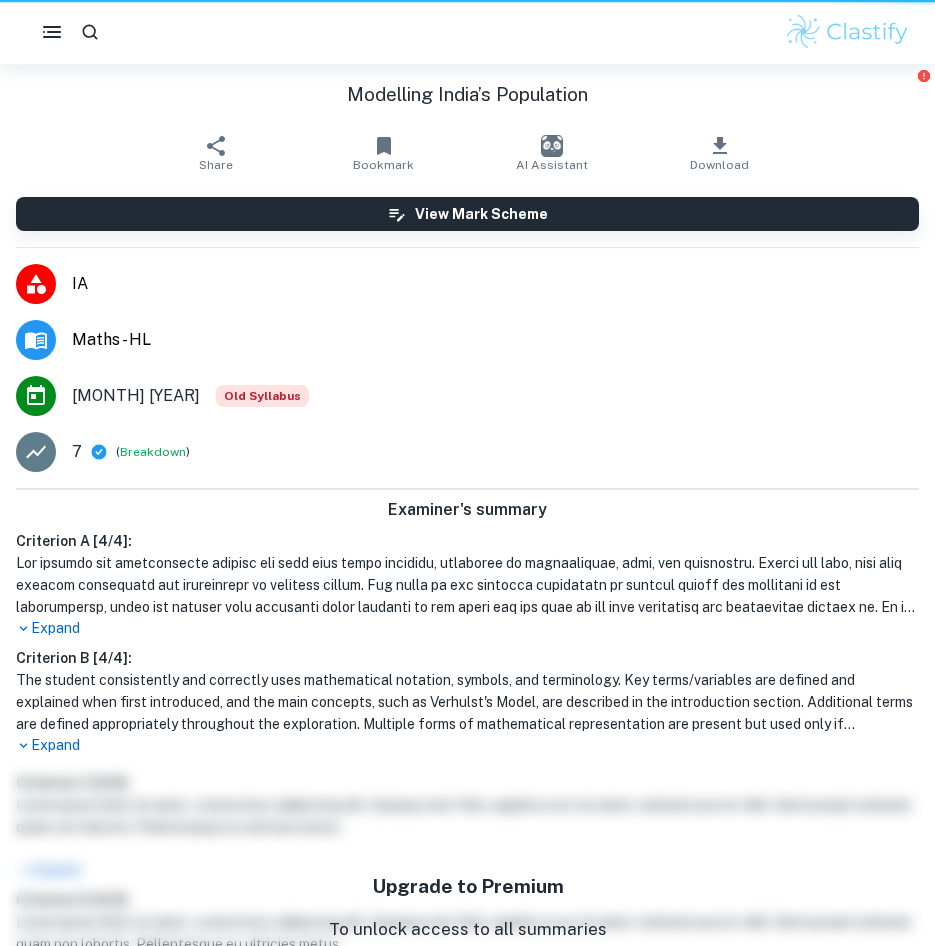 scroll, scrollTop: 0, scrollLeft: 0, axis: both 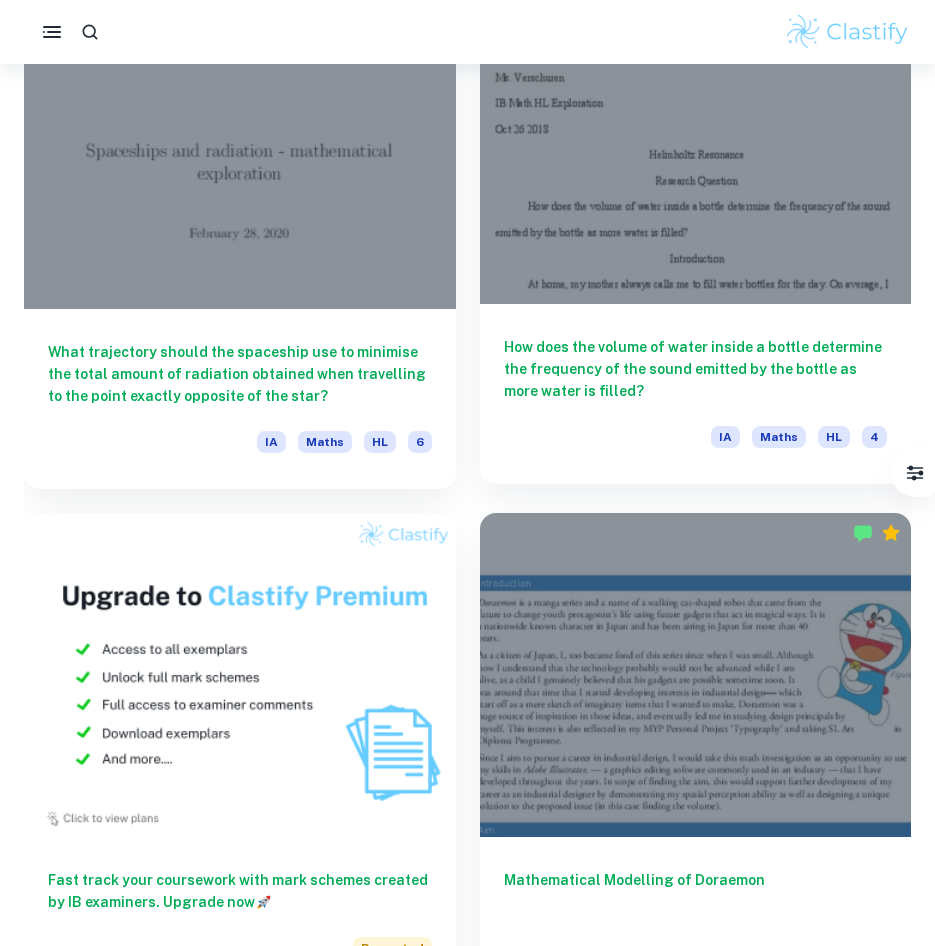 click on "How does the volume of water inside a bottle determine the frequency of the sound emitted by the bottle as more water is filled? IA Maths HL 4" at bounding box center [696, 394] 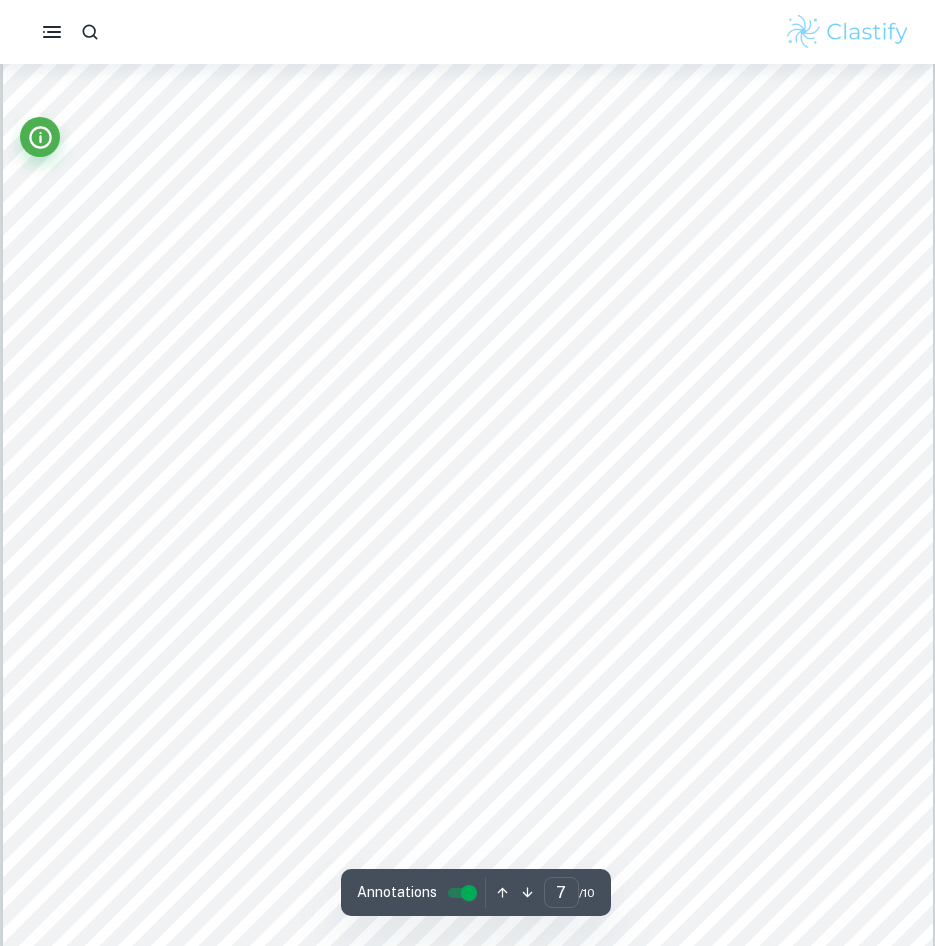 scroll, scrollTop: 8500, scrollLeft: 0, axis: vertical 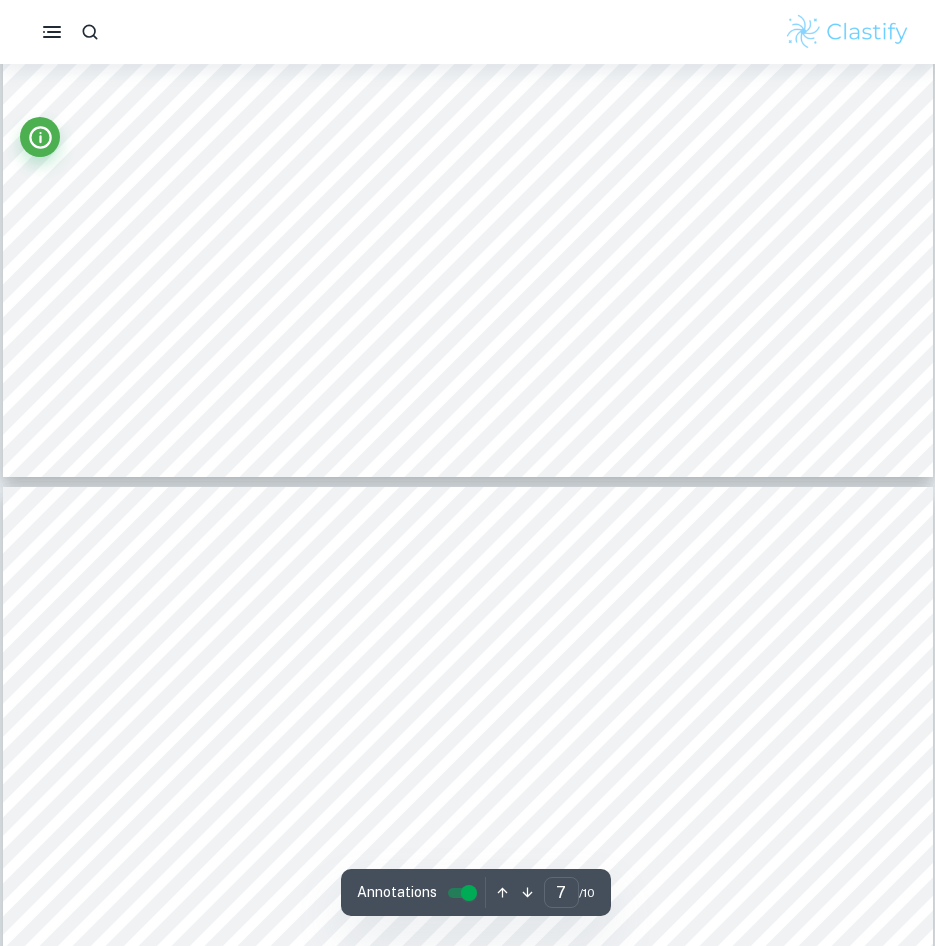 type on "8" 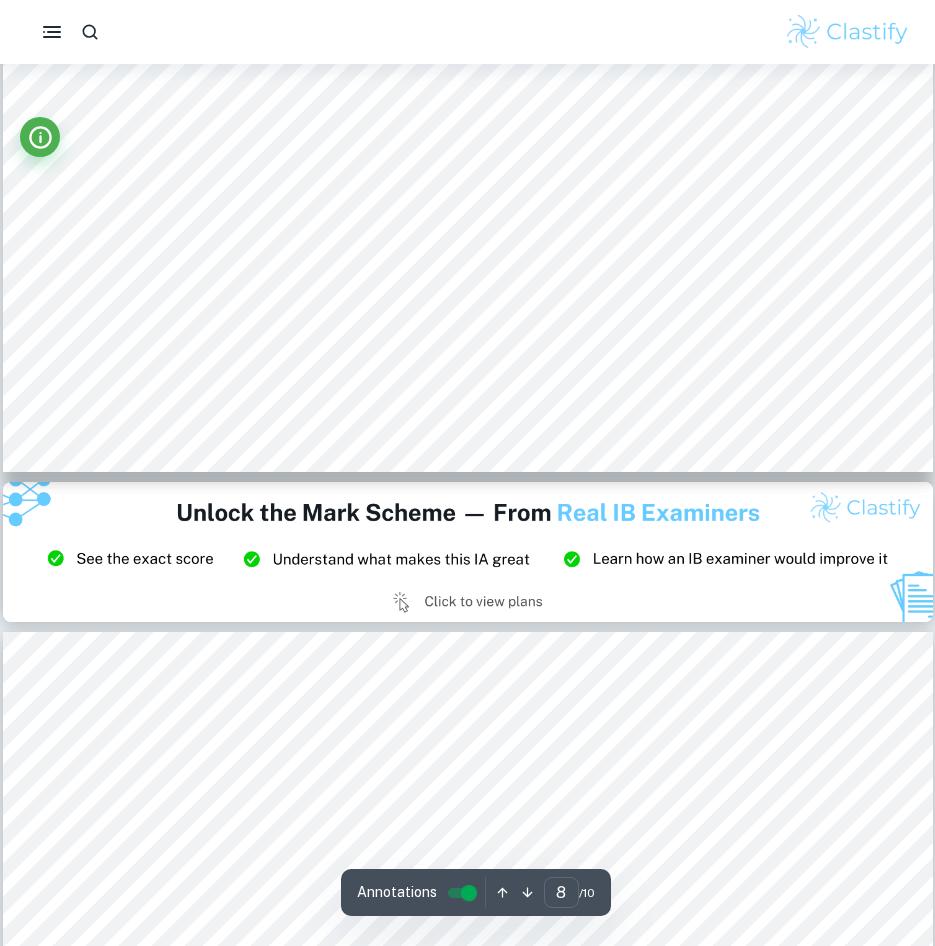 scroll, scrollTop: 10600, scrollLeft: 0, axis: vertical 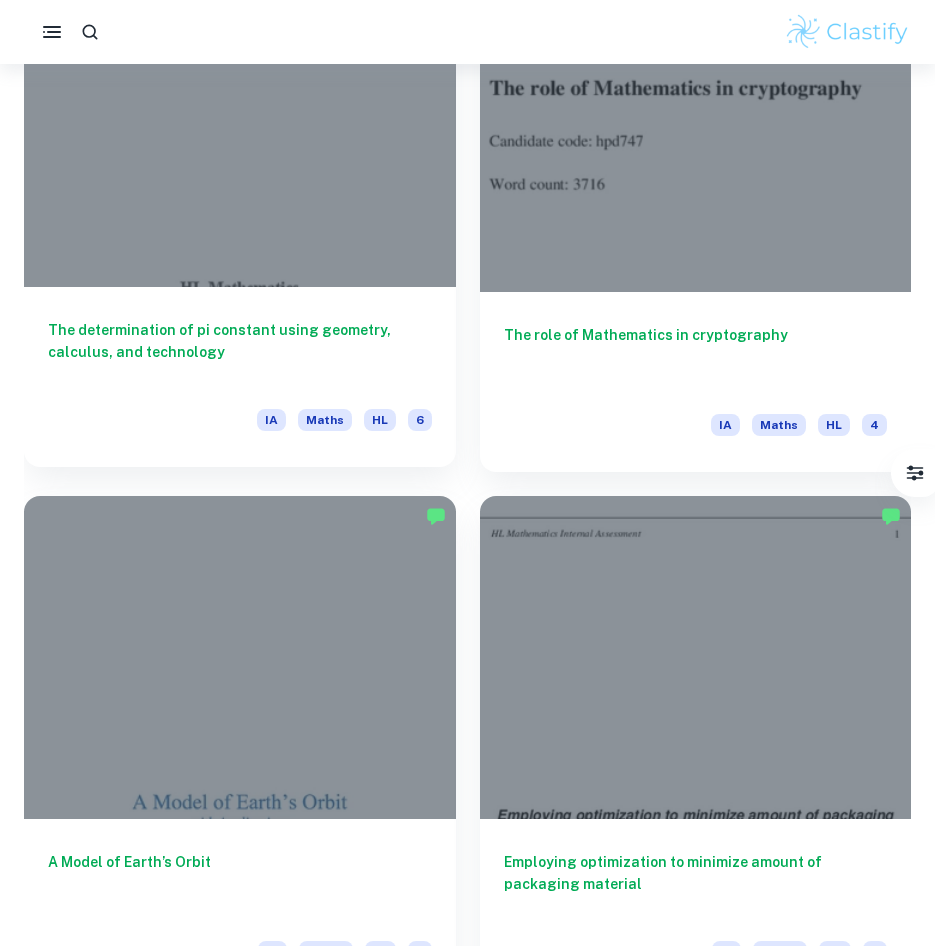 click at bounding box center [240, 125] 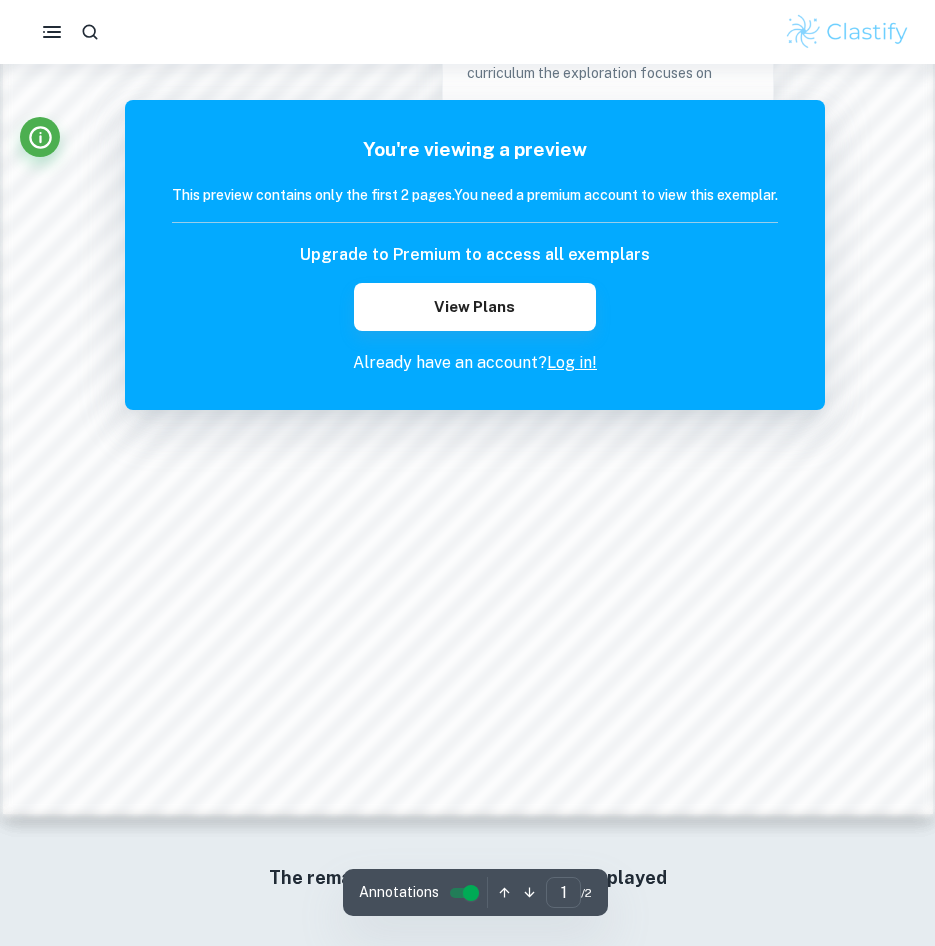 scroll, scrollTop: 1916, scrollLeft: 0, axis: vertical 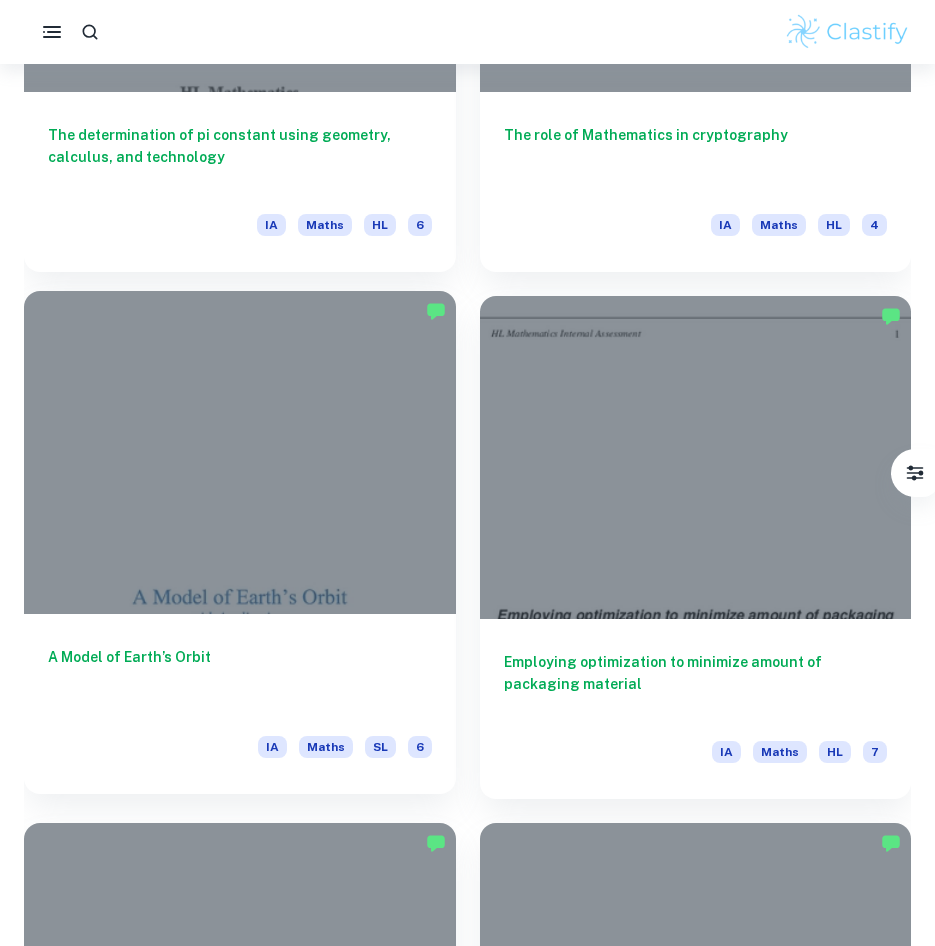 click on "A Model of Earth’s Orbit" at bounding box center (240, 679) 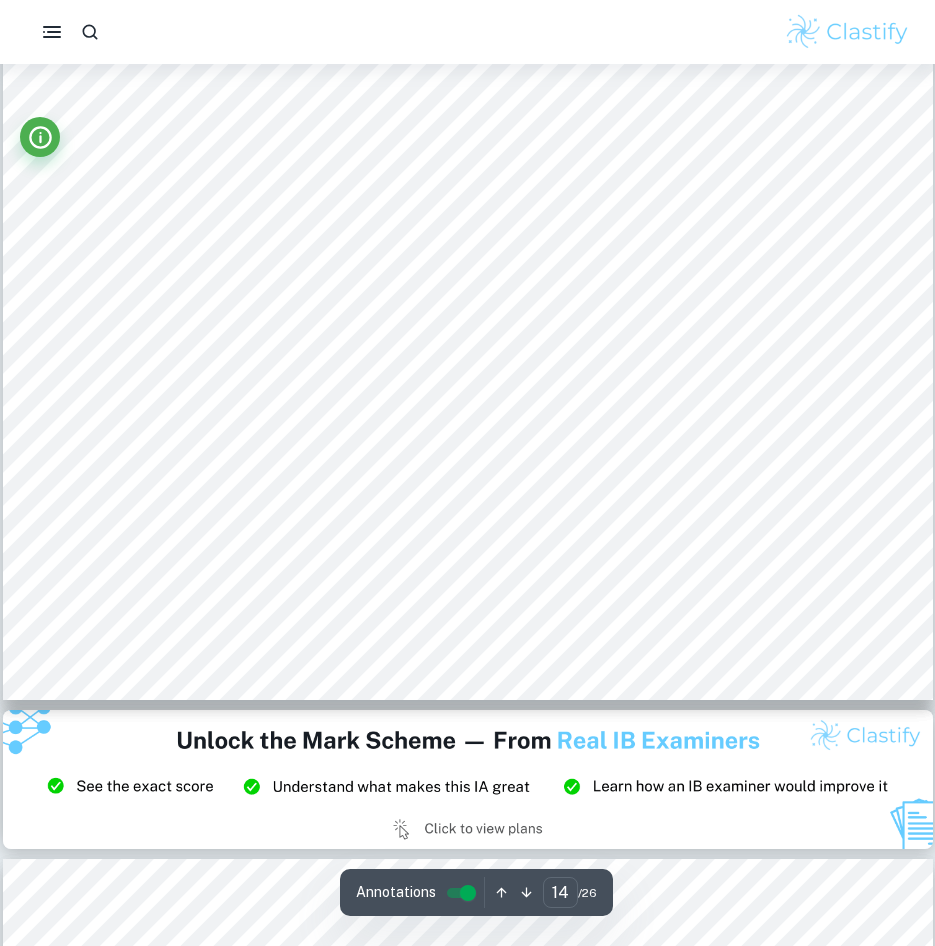 scroll, scrollTop: 16800, scrollLeft: 0, axis: vertical 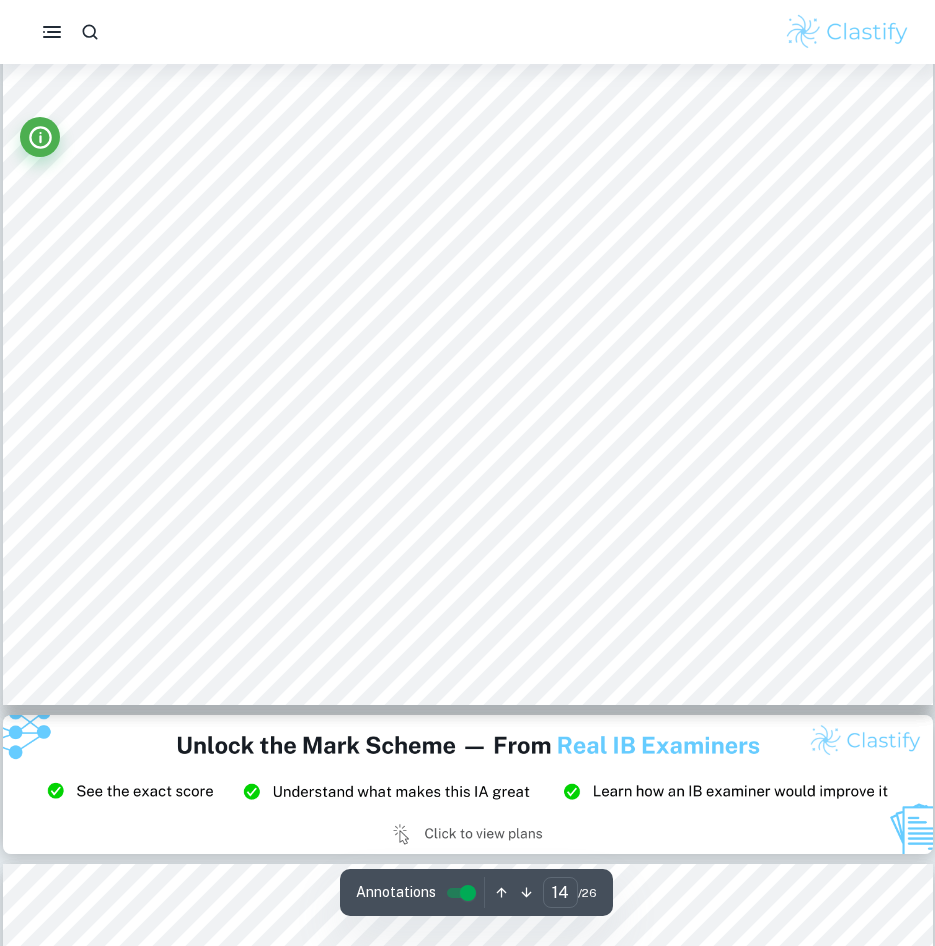 click 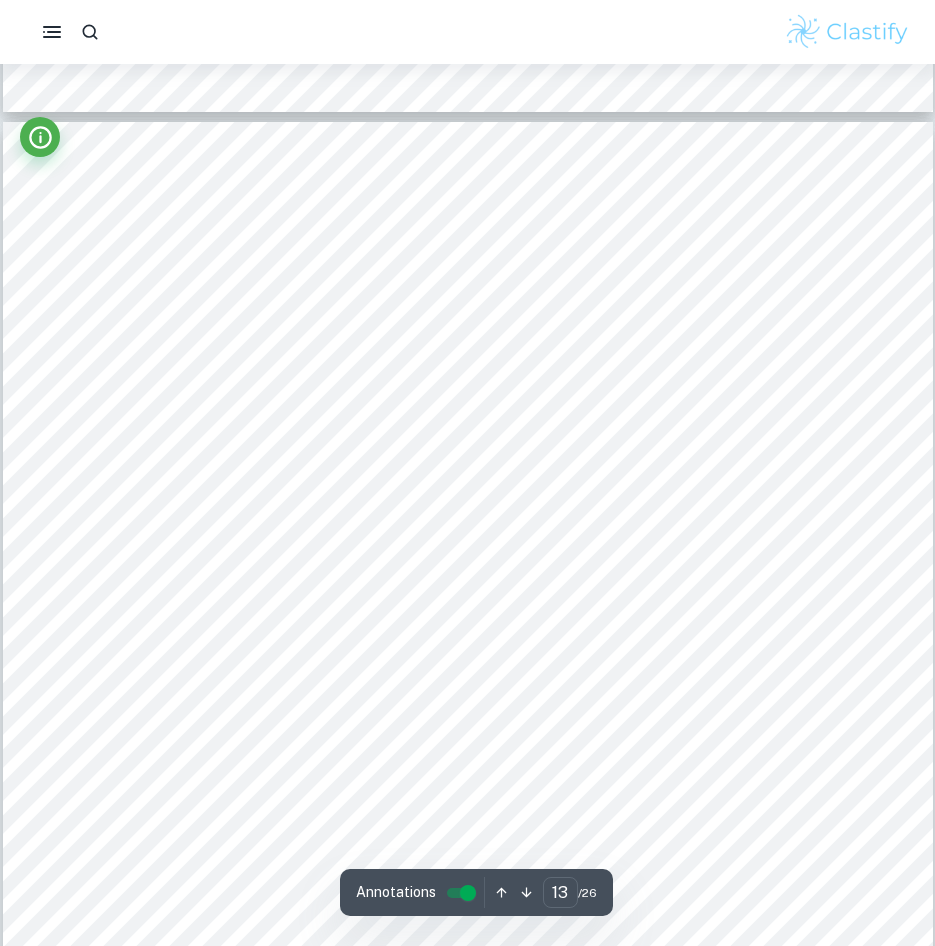 click 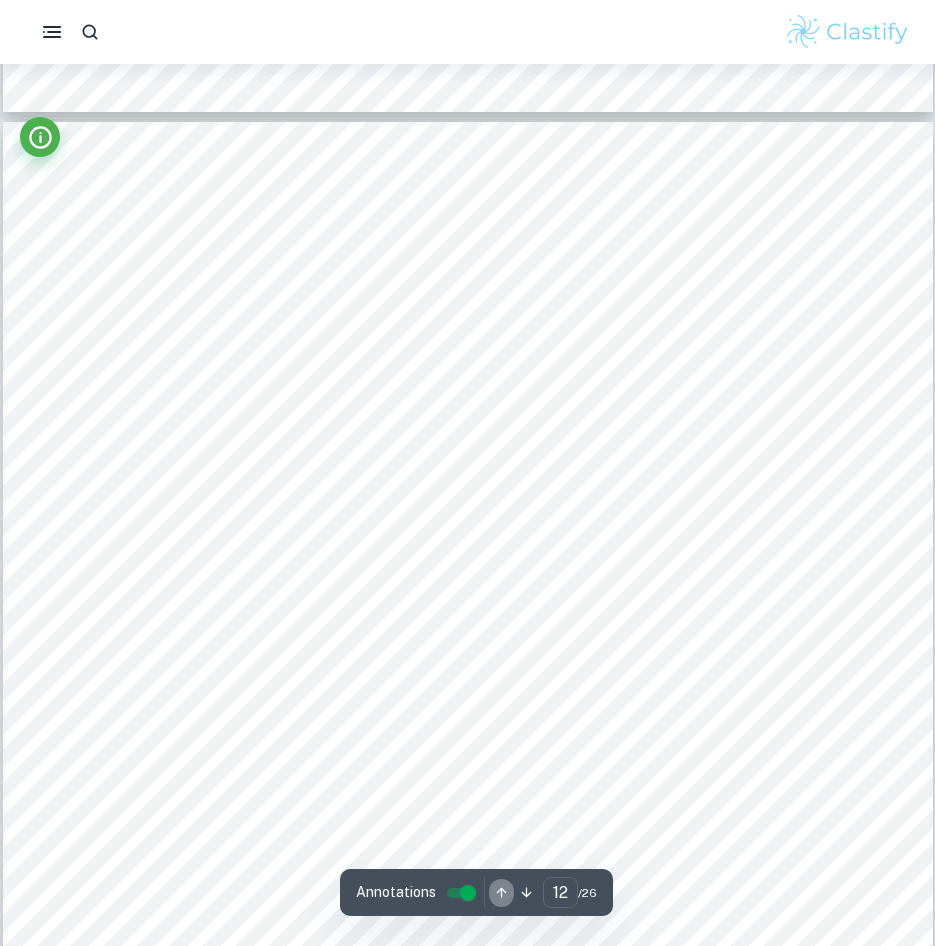 click 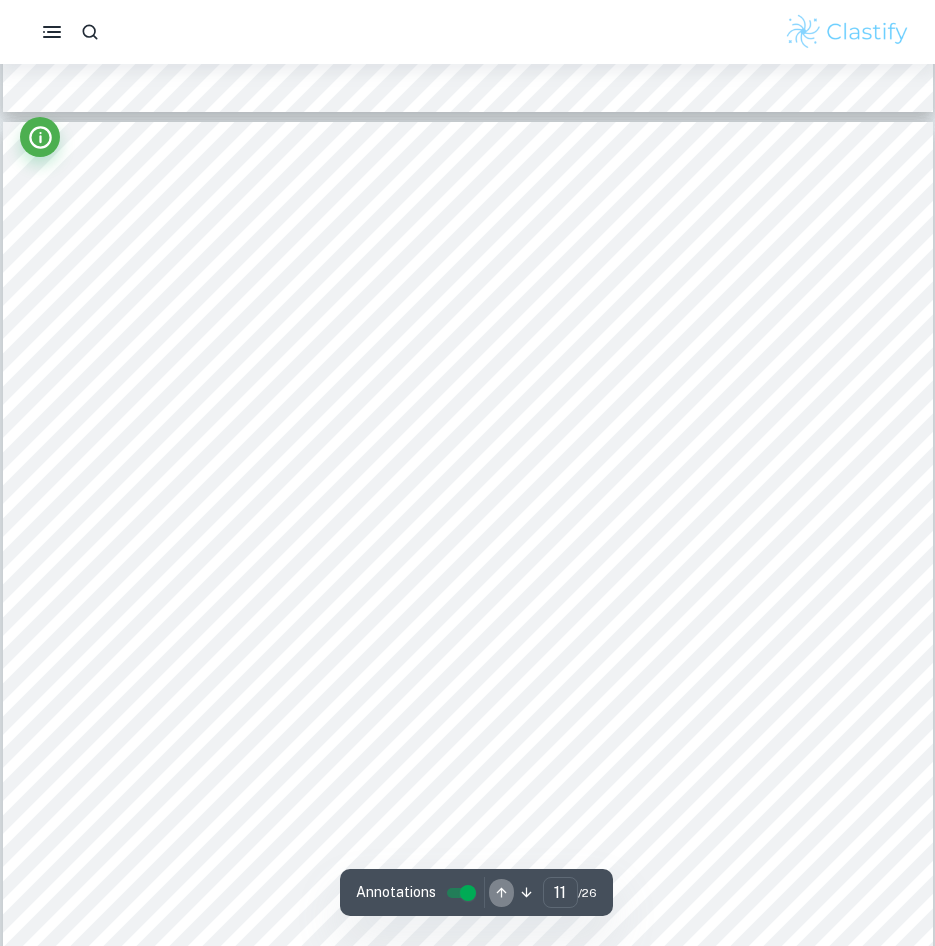 click 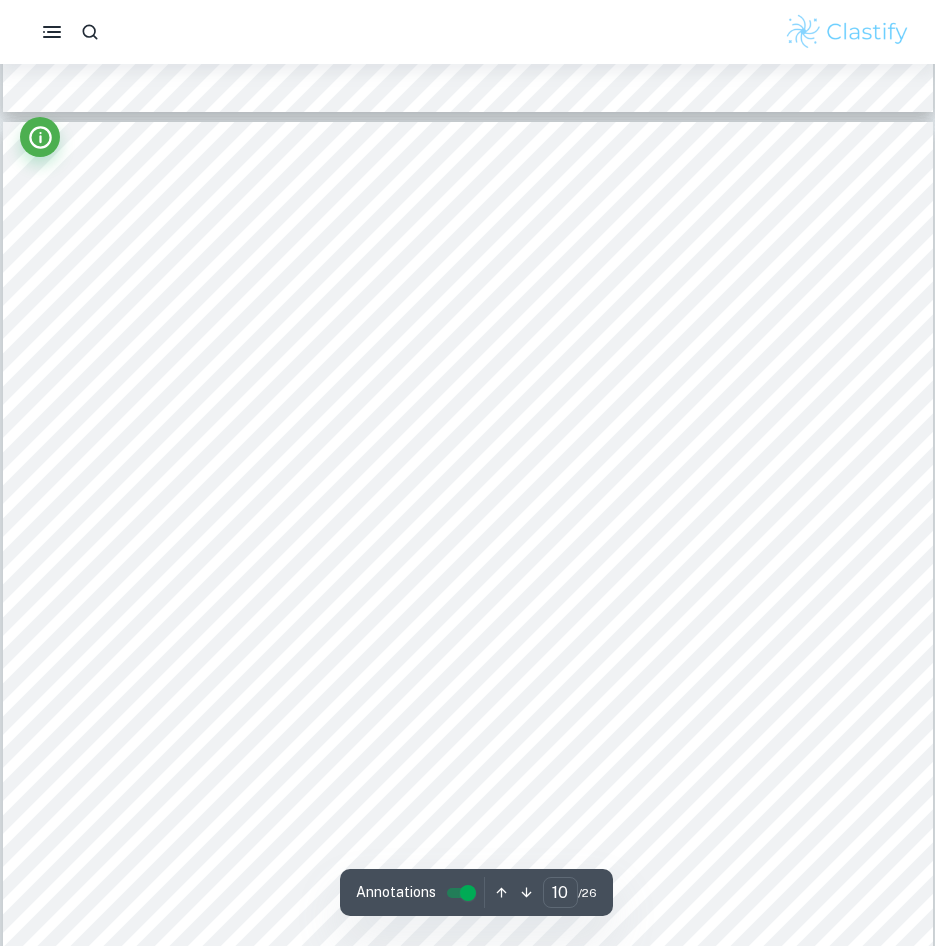 click 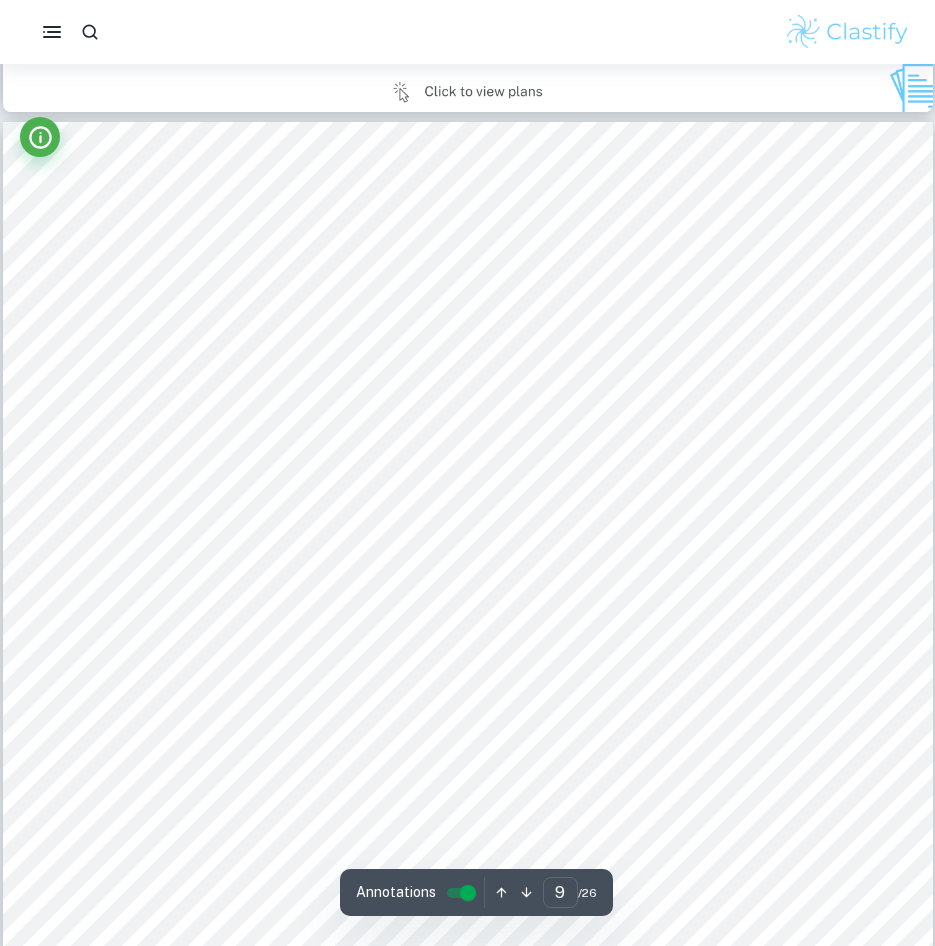 click 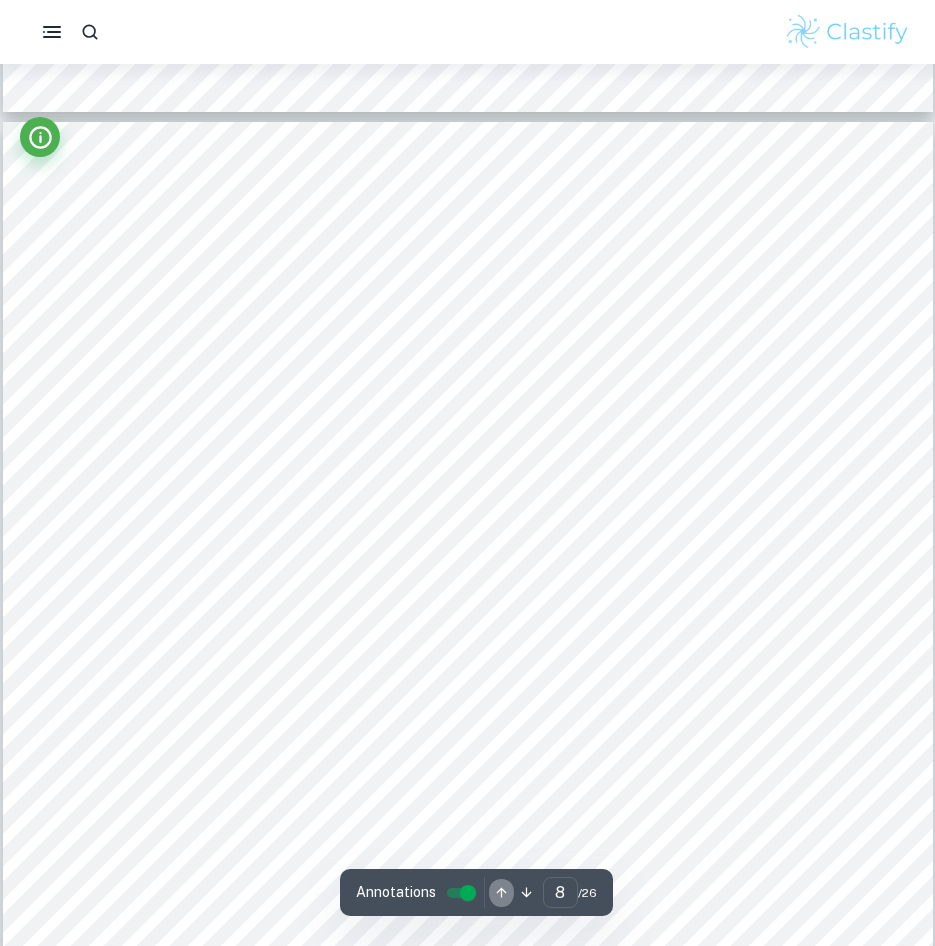 click 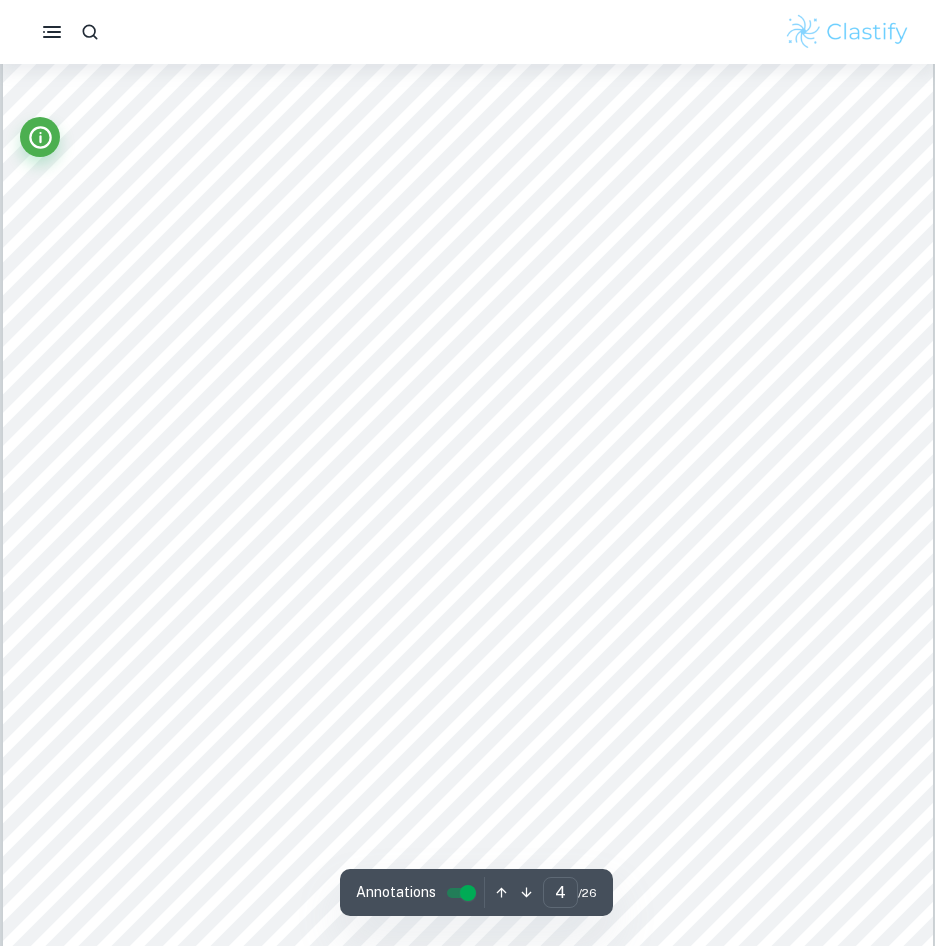 scroll, scrollTop: 4239, scrollLeft: 0, axis: vertical 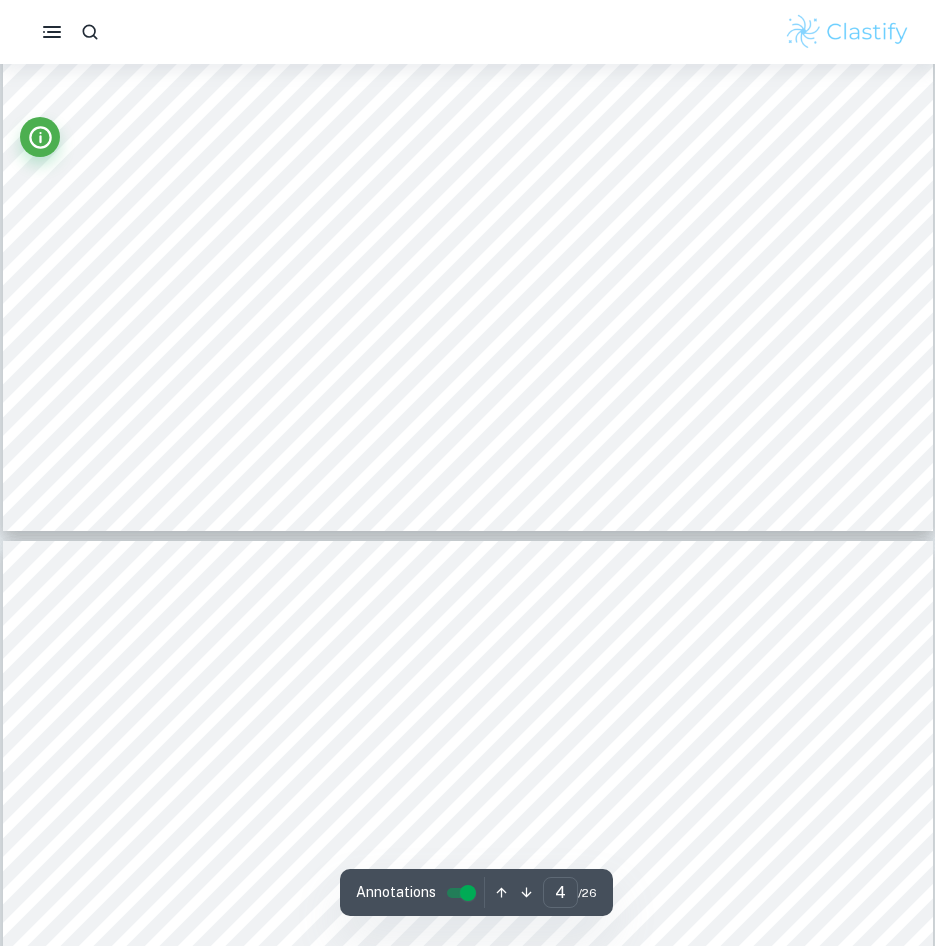 type on "5" 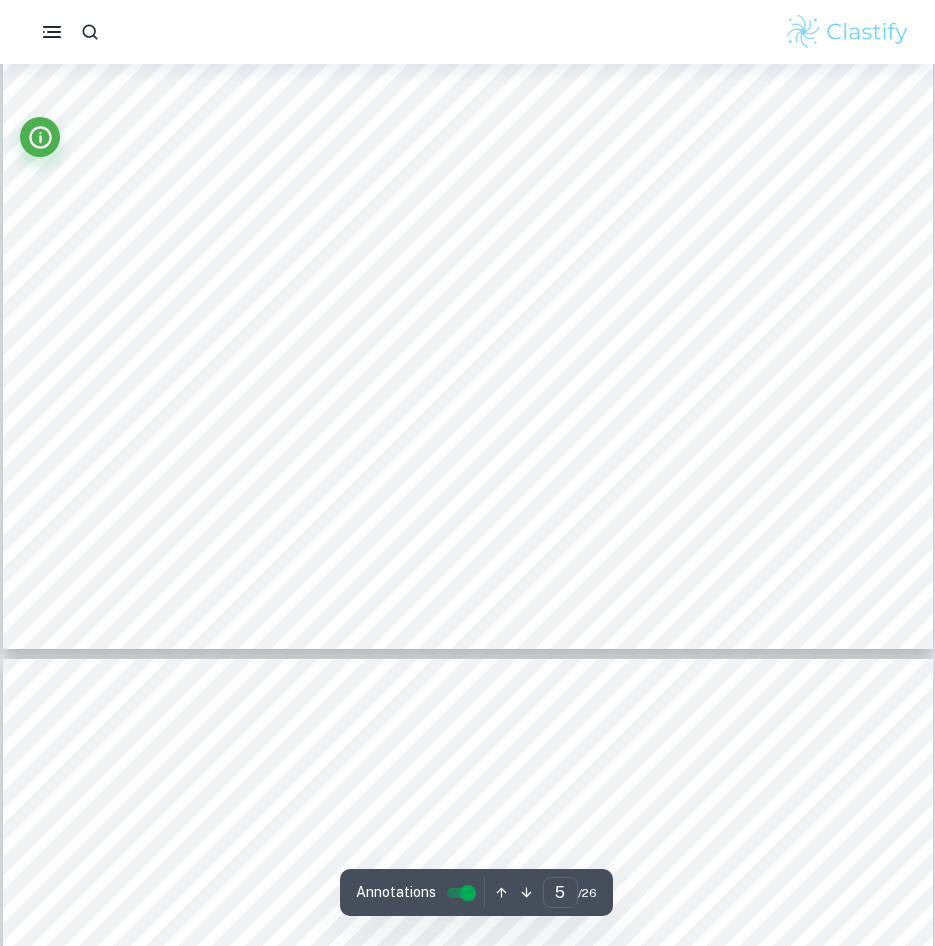 scroll, scrollTop: 5739, scrollLeft: 0, axis: vertical 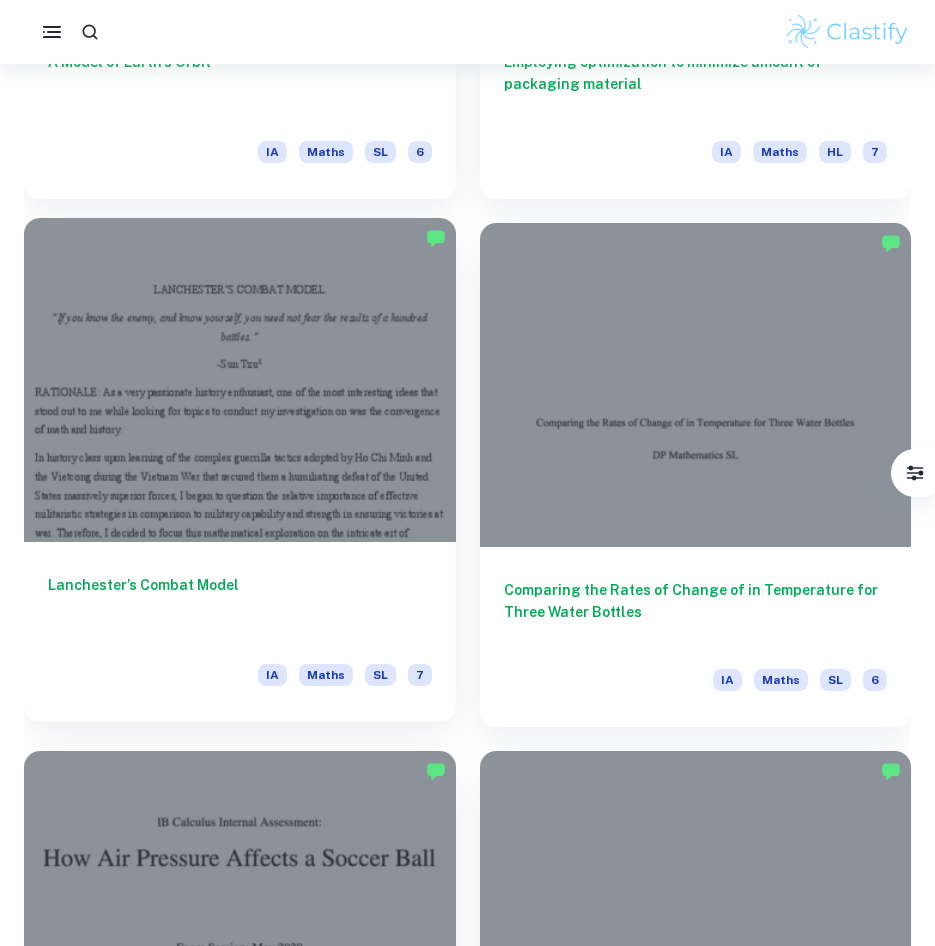 click at bounding box center [240, 380] 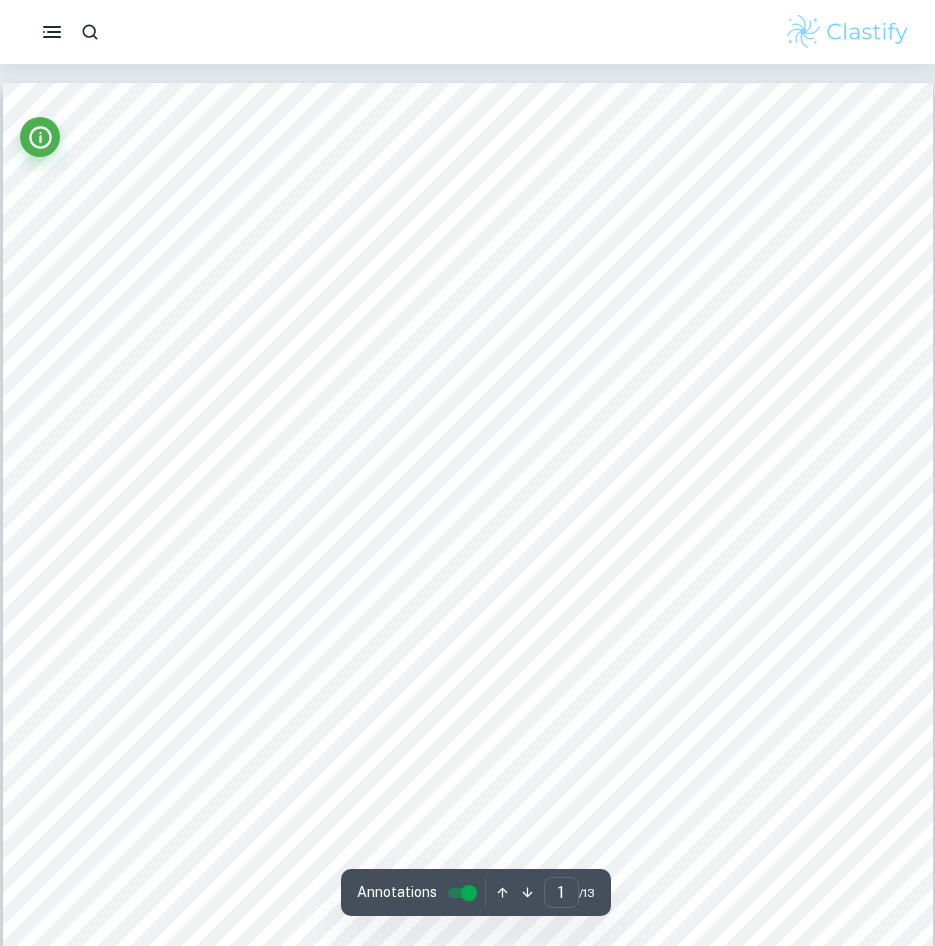 scroll, scrollTop: 0, scrollLeft: 0, axis: both 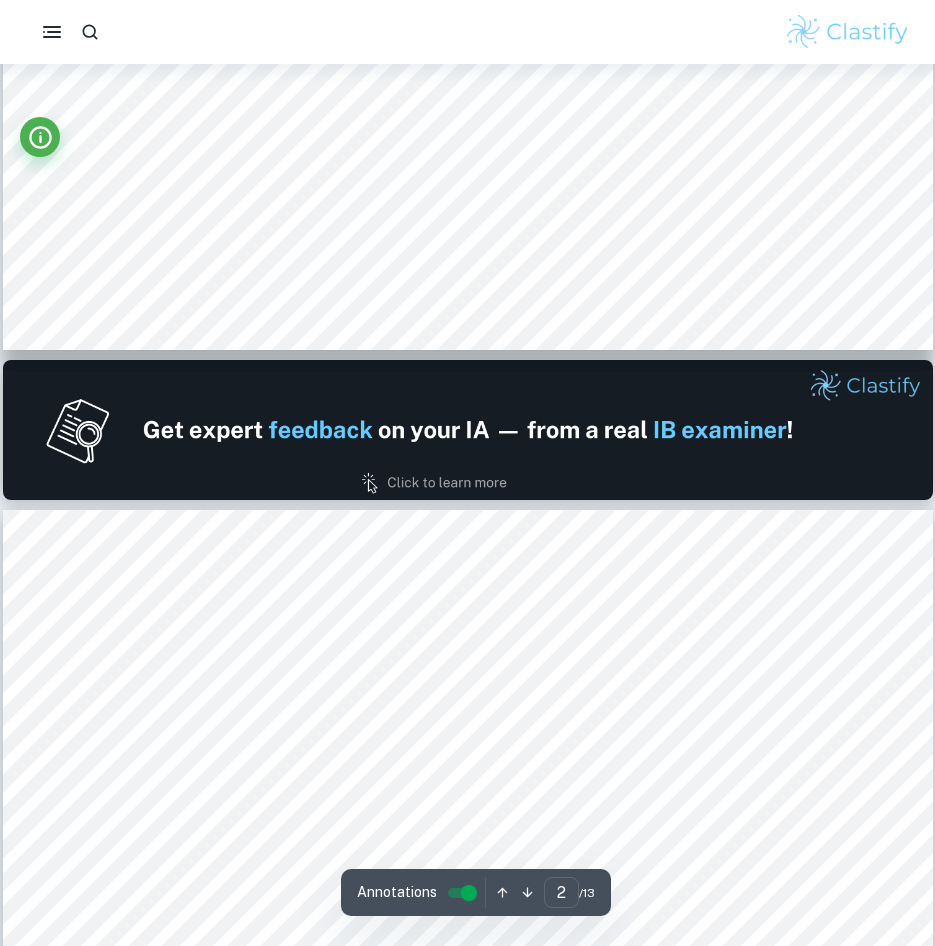 type on "1" 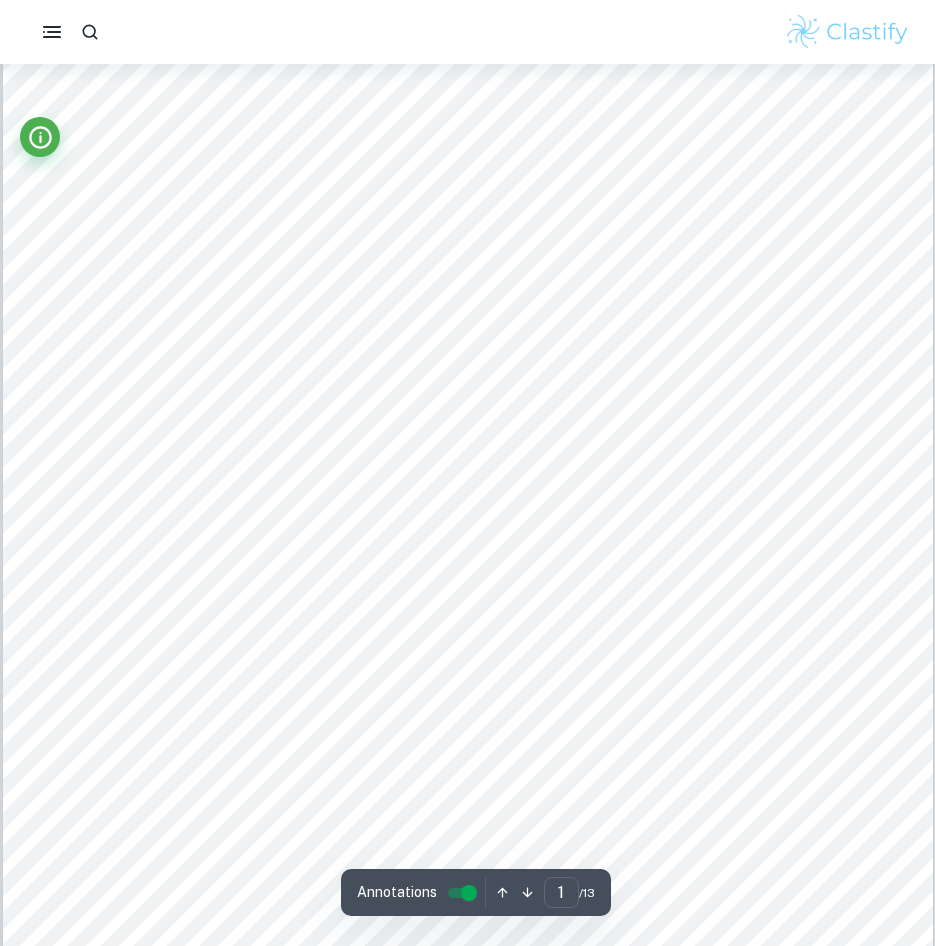 scroll, scrollTop: 0, scrollLeft: 0, axis: both 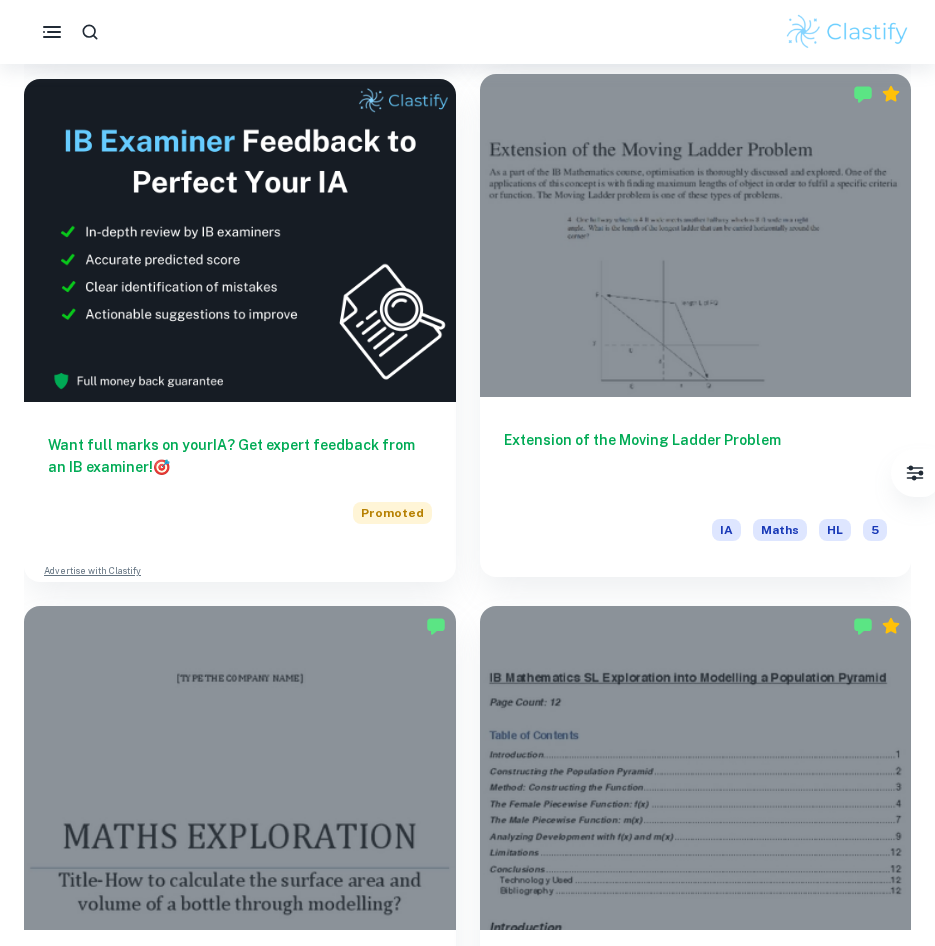click on "Extension of the Moving Ladder Problem IA Maths HL 5" at bounding box center [696, 487] 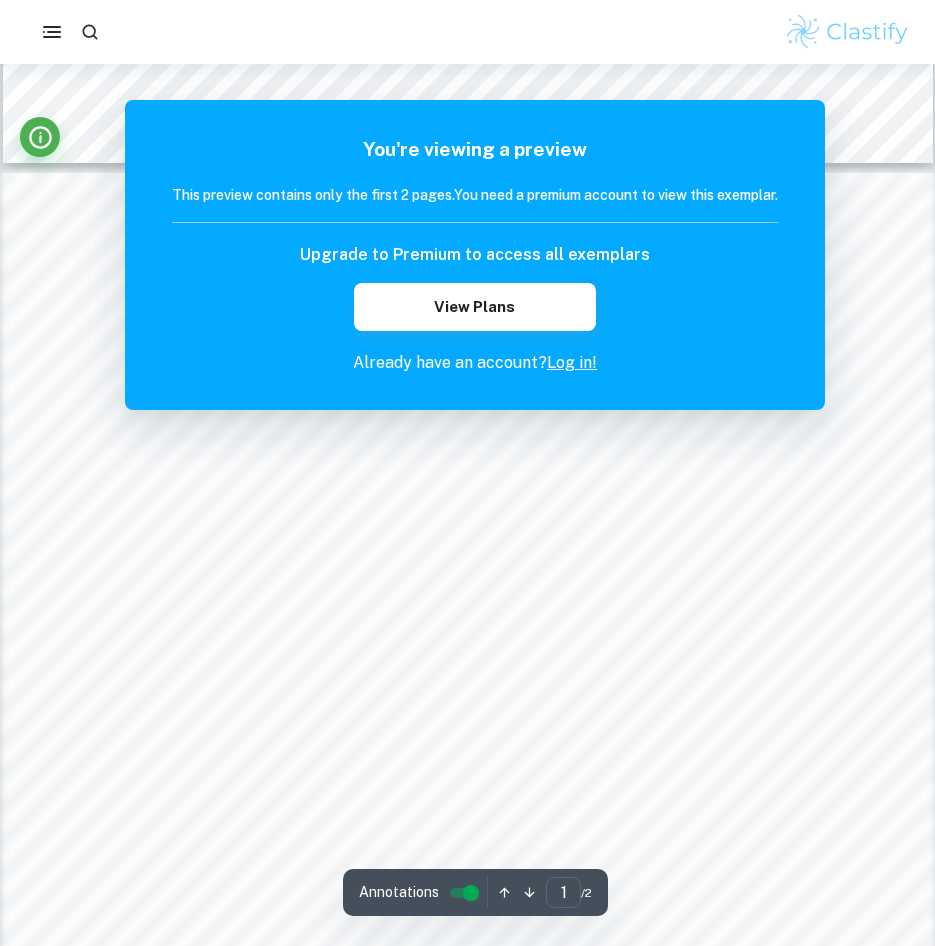 scroll, scrollTop: 1100, scrollLeft: 0, axis: vertical 